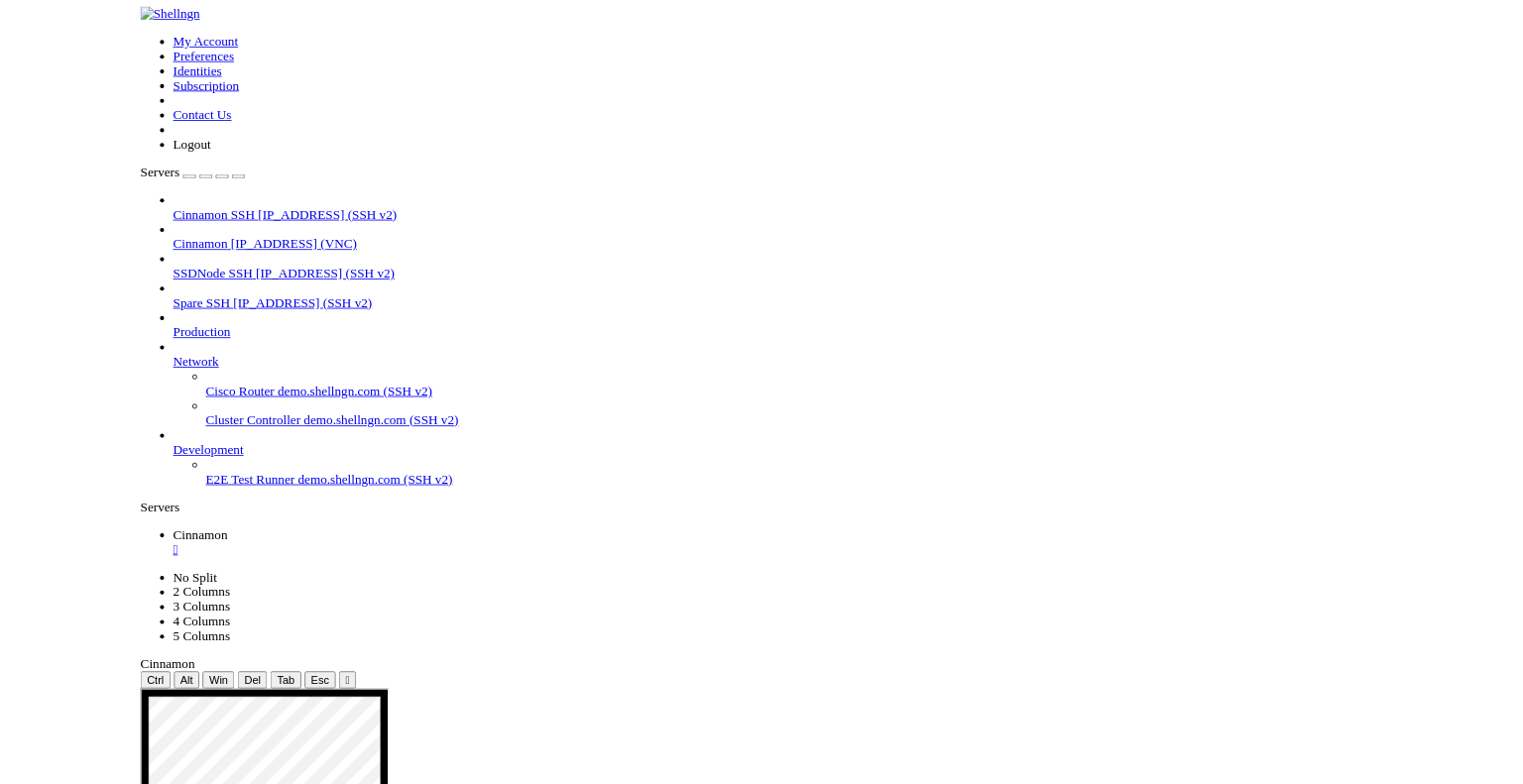 scroll, scrollTop: 0, scrollLeft: 0, axis: both 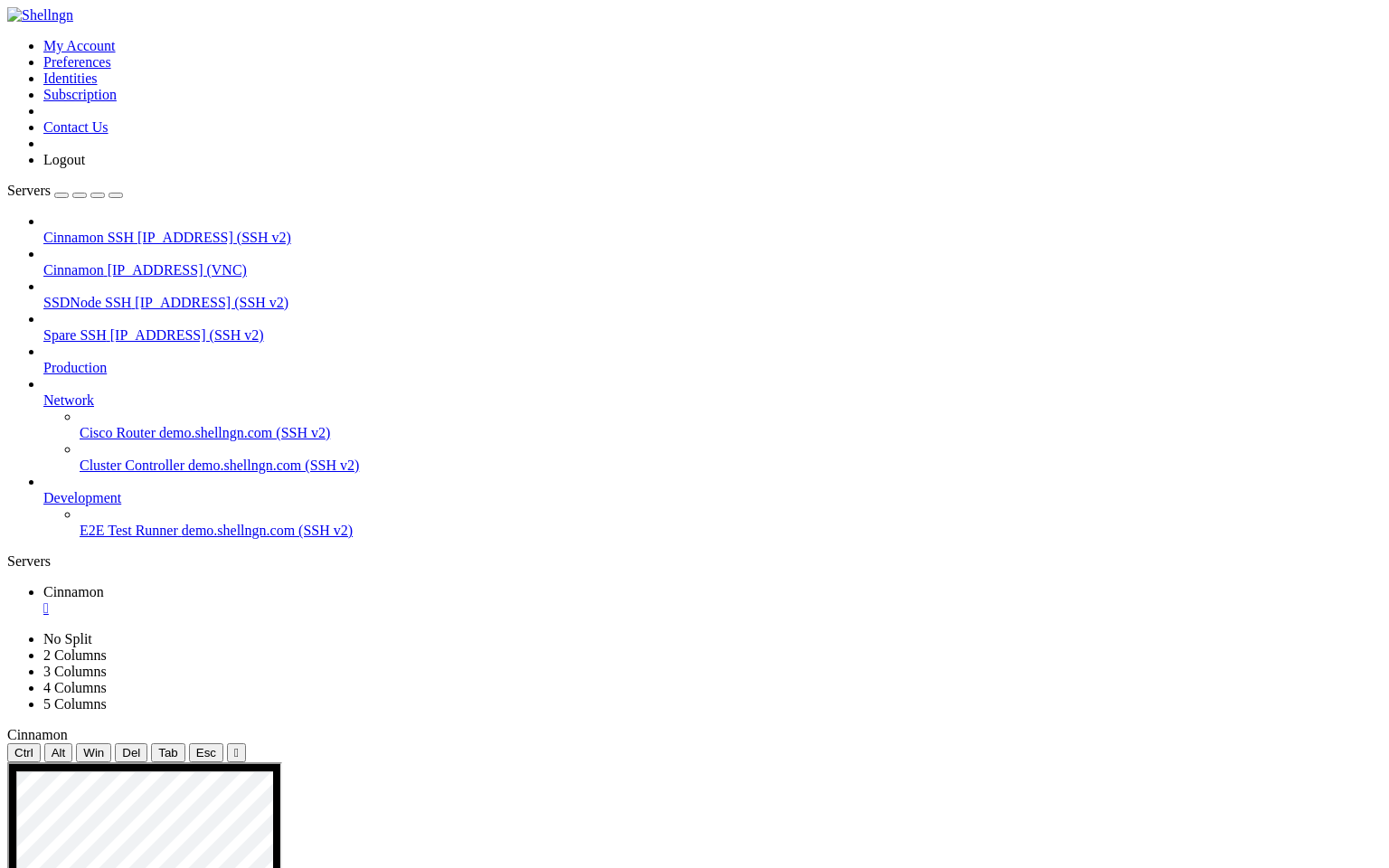 click at bounding box center [706, 2070] 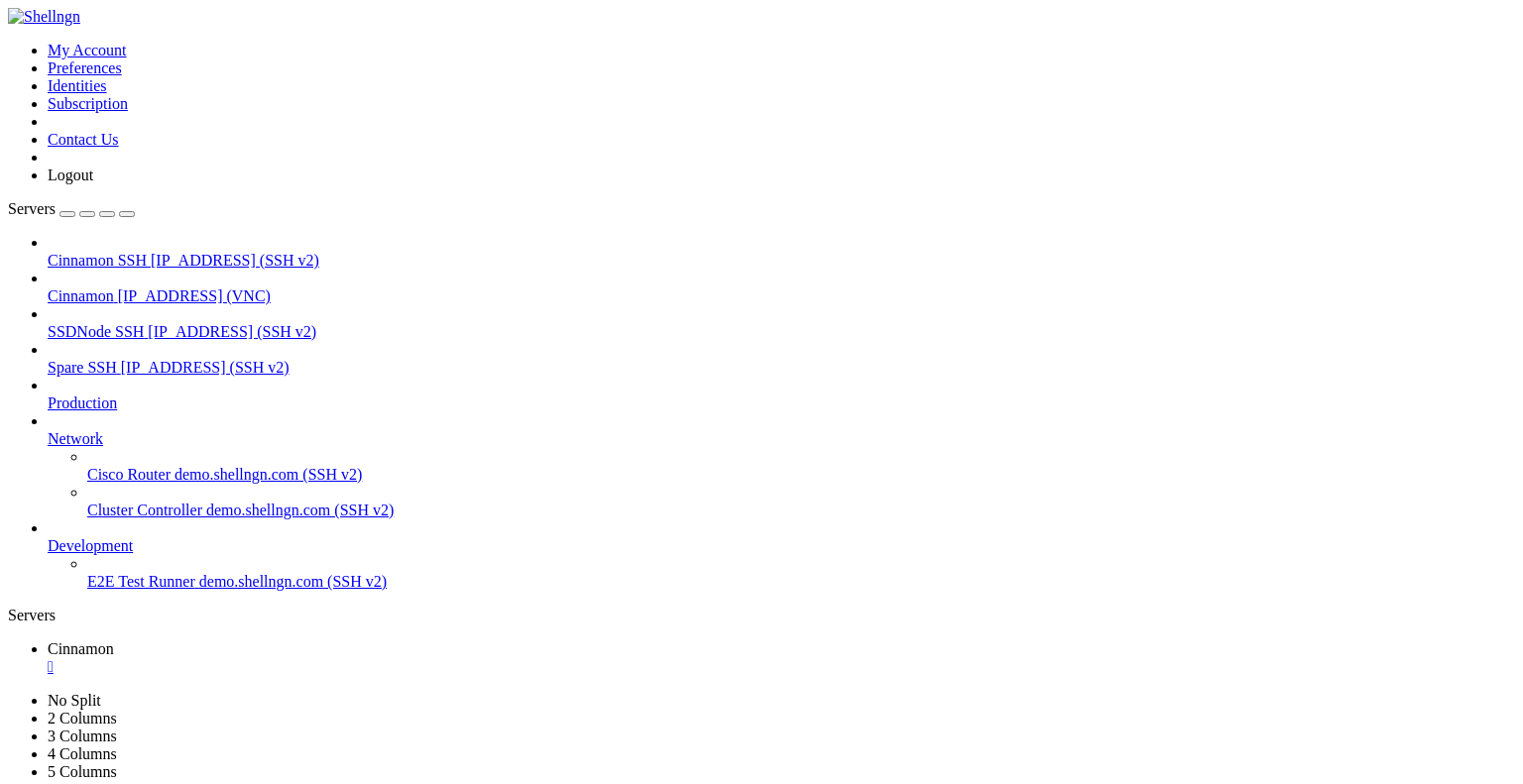 click on "" at bounding box center (781, 667) 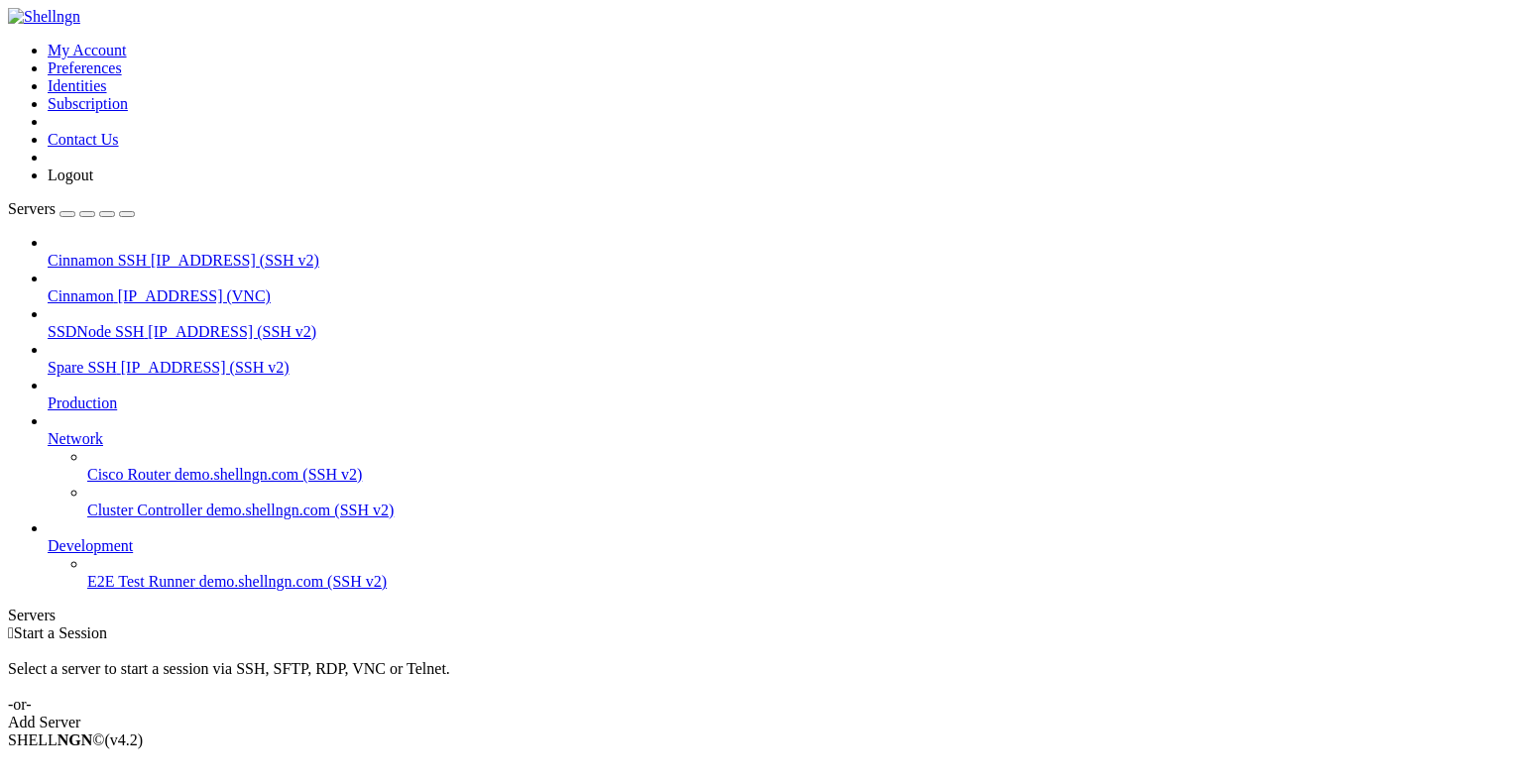 click on "Cinnamon" at bounding box center (80, 295) 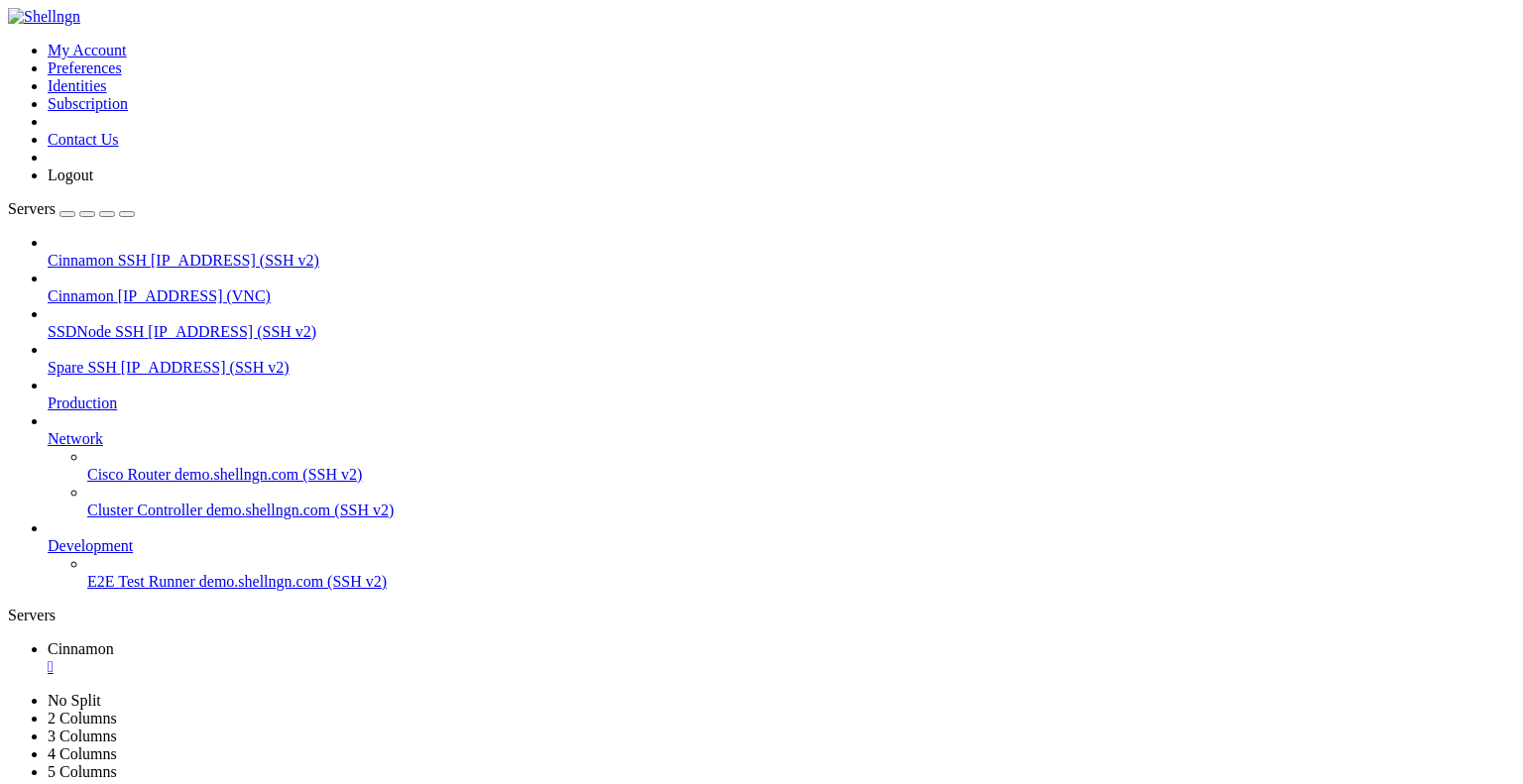 scroll, scrollTop: 0, scrollLeft: 0, axis: both 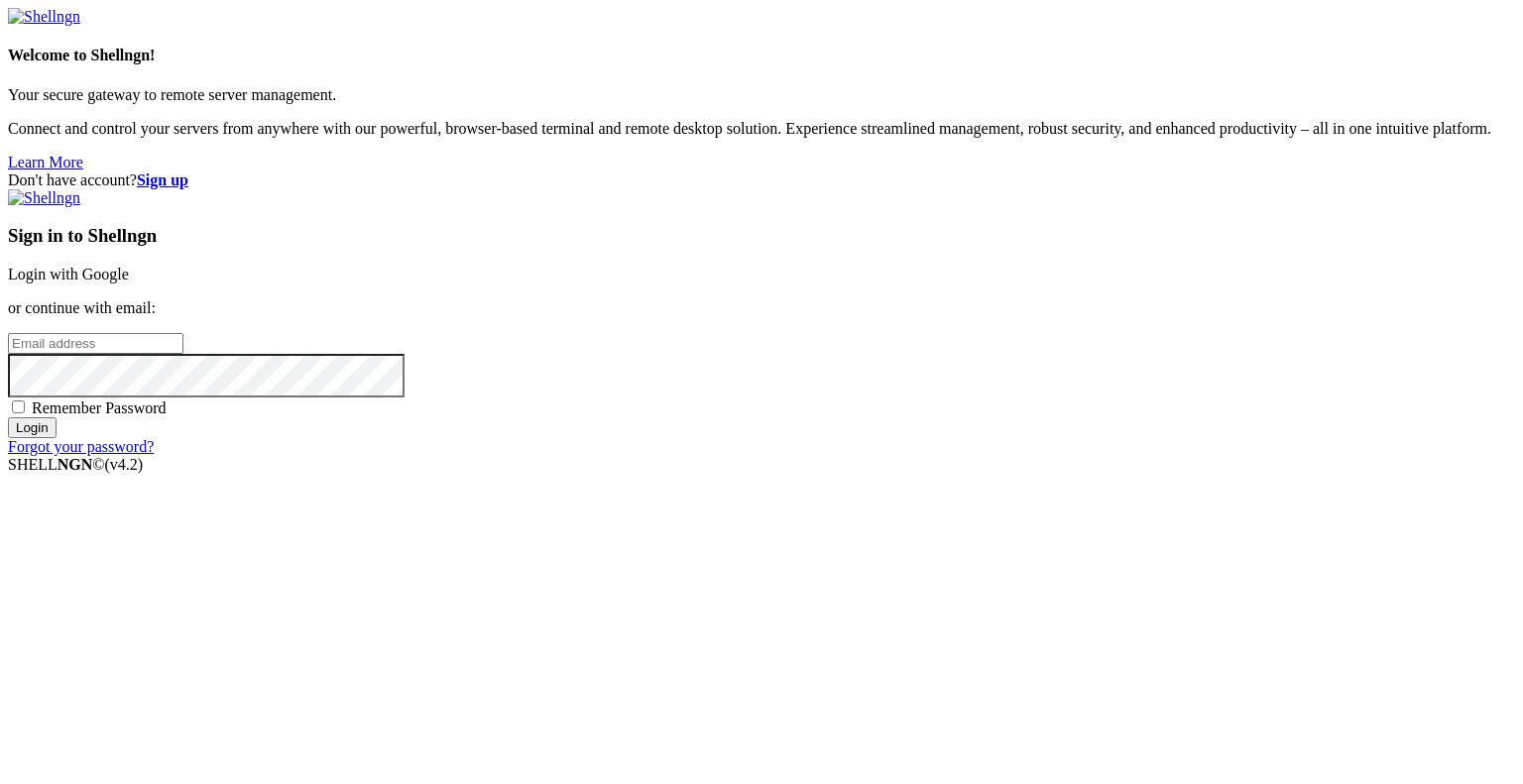 click at bounding box center (95, 343) 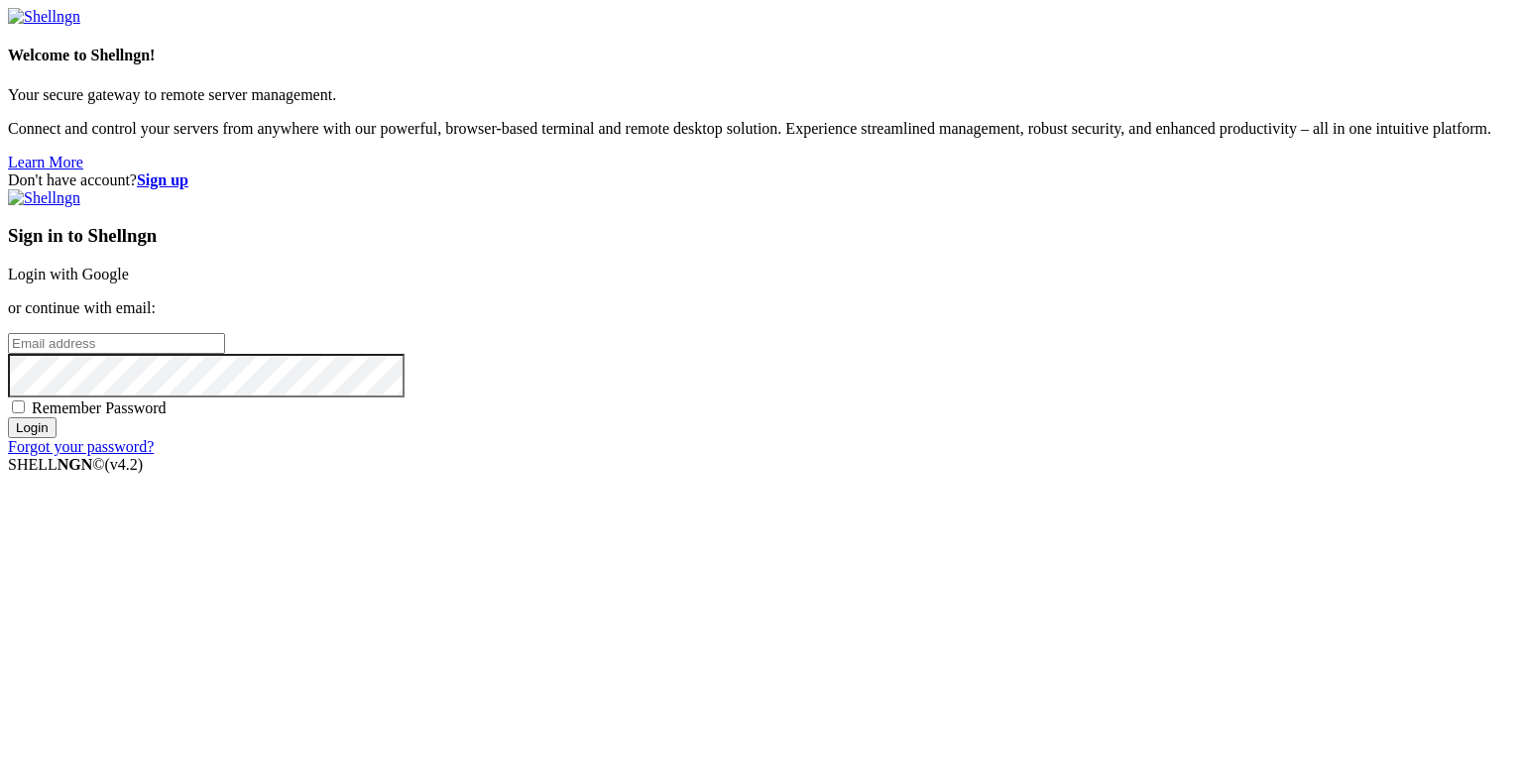 click at bounding box center (8, 342) 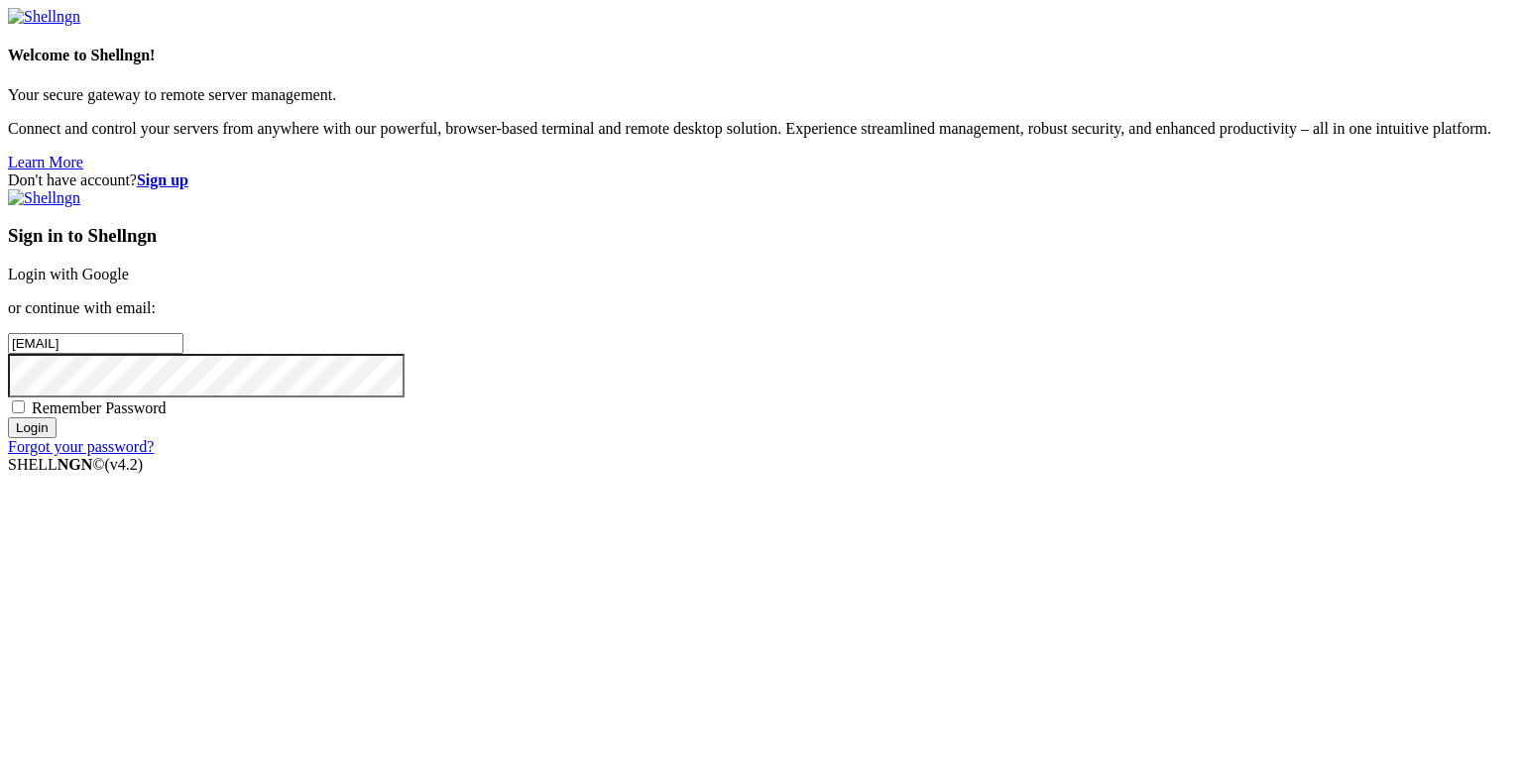 click on "Login" at bounding box center [32, 427] 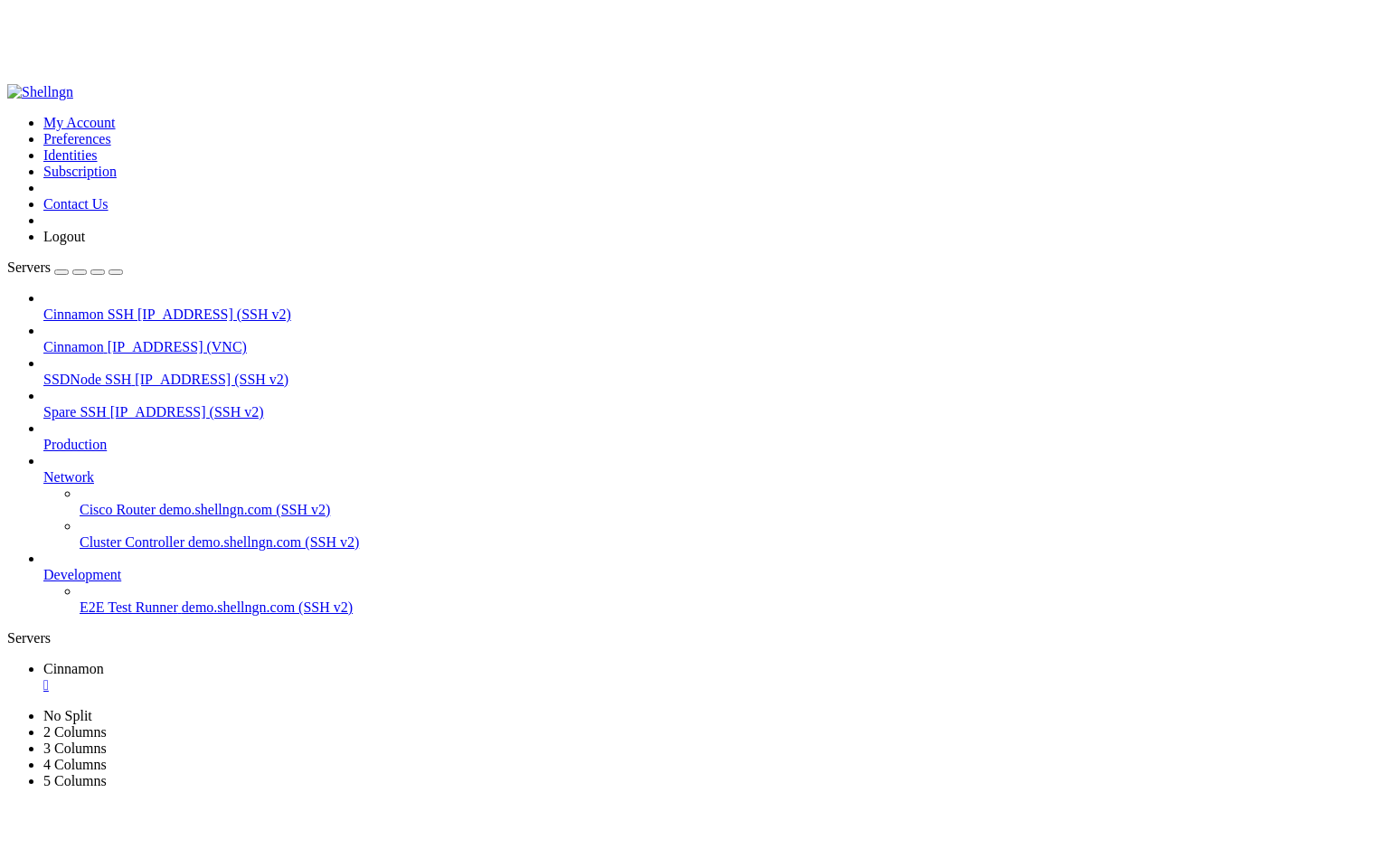 scroll, scrollTop: 0, scrollLeft: 0, axis: both 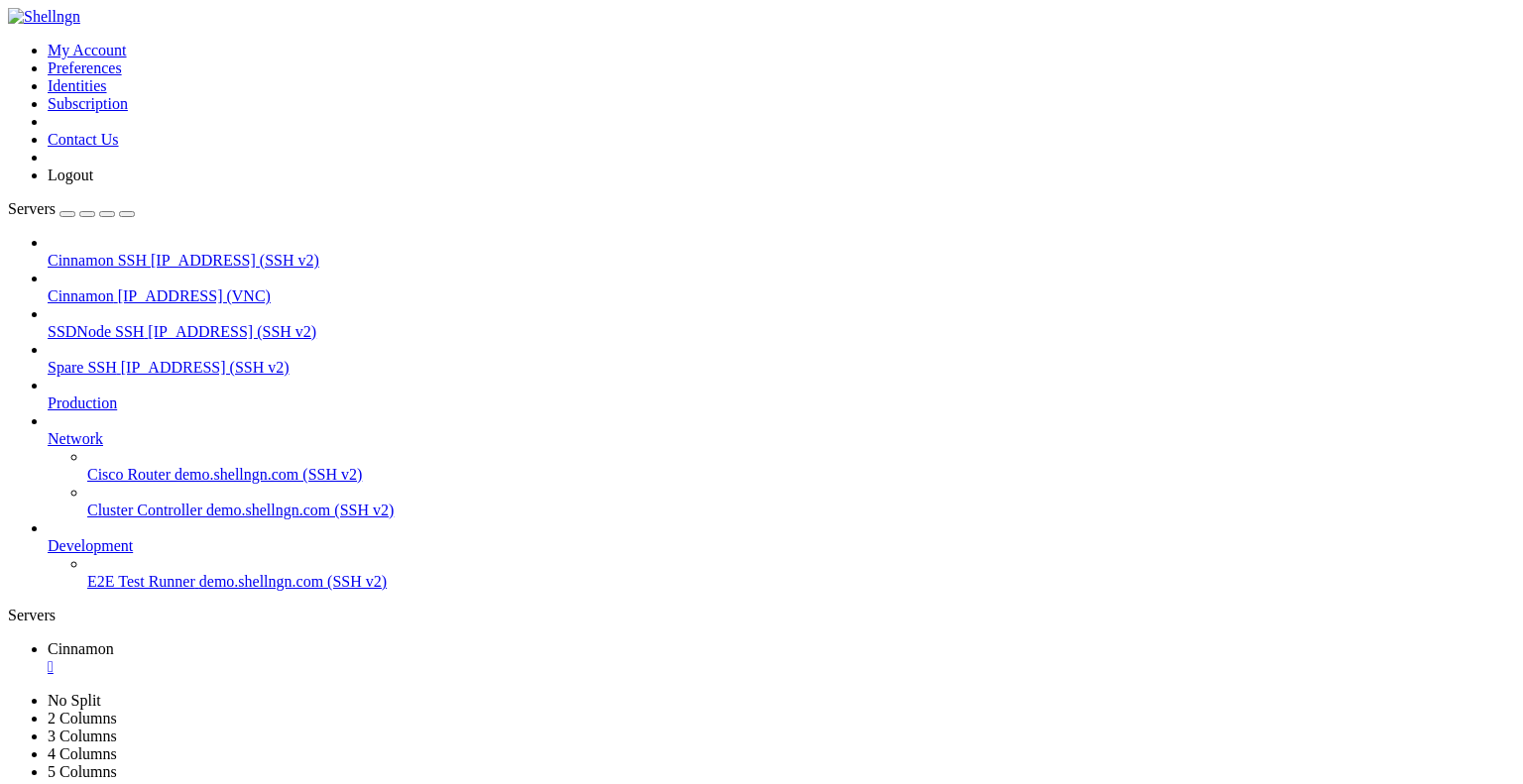 drag, startPoint x: 453, startPoint y: 59, endPoint x: 453, endPoint y: 136, distance: 77 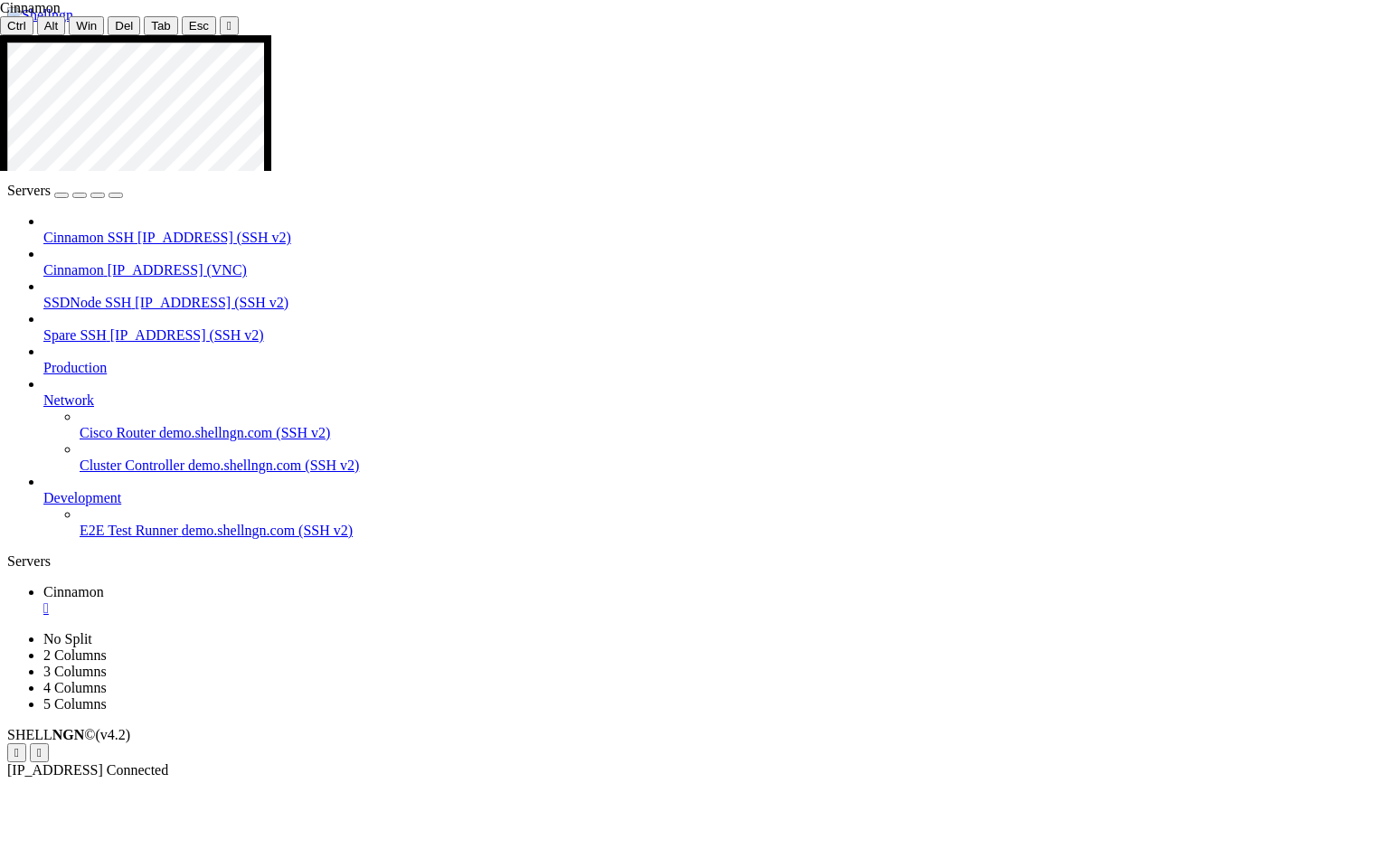 click at bounding box center (699, 1343) 